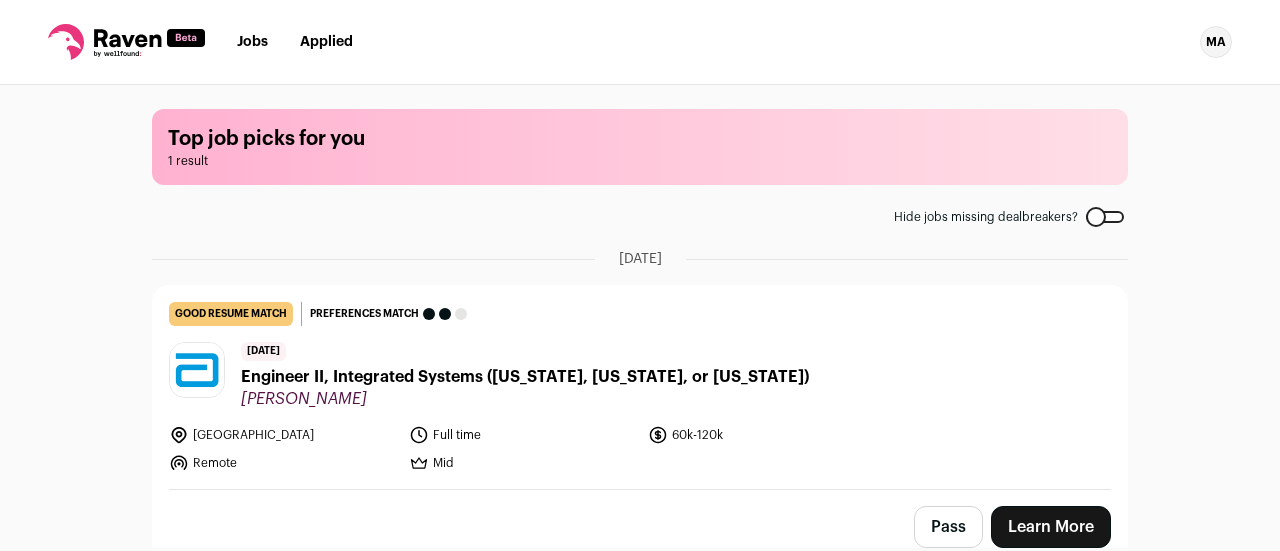 scroll, scrollTop: 0, scrollLeft: 0, axis: both 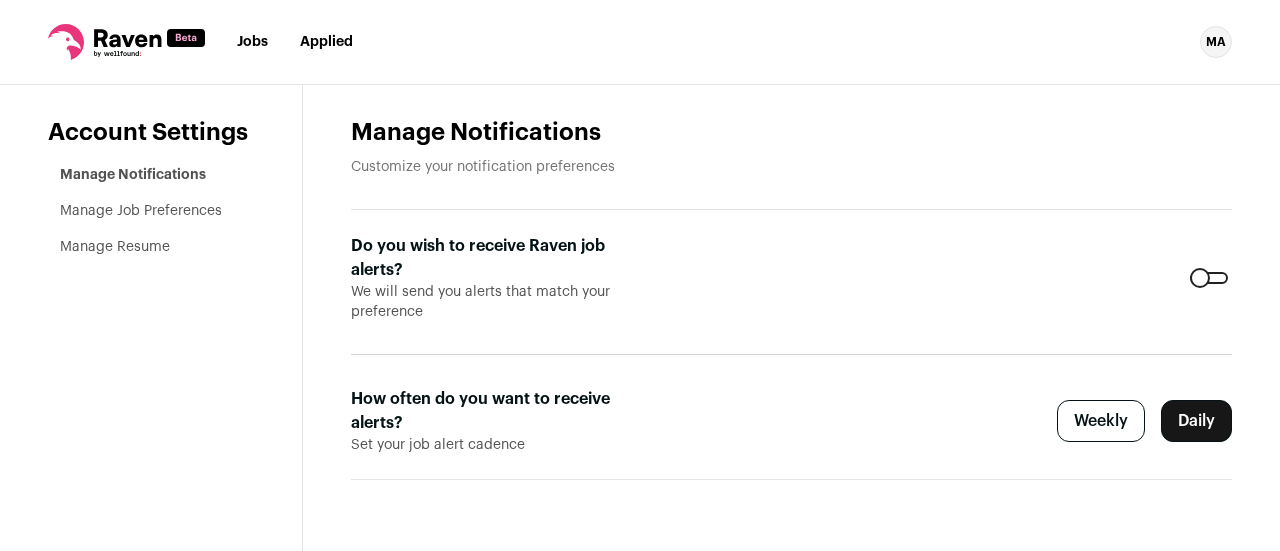 click on "Daily" at bounding box center (1196, 421) 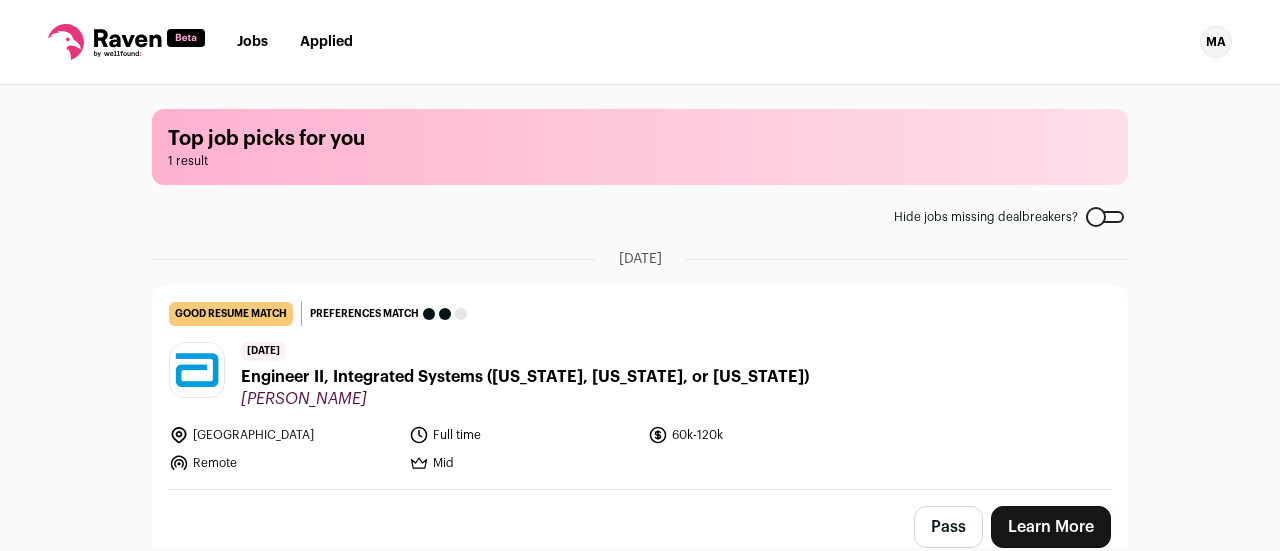 click on "Learn More" at bounding box center (1051, 527) 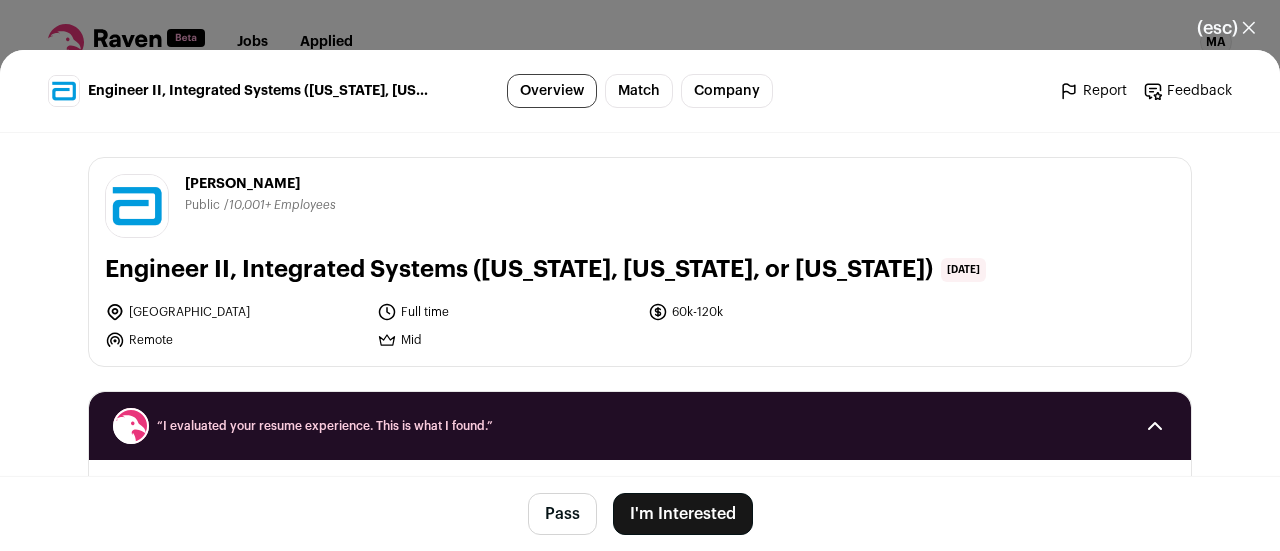 click on "I'm Interested" at bounding box center [683, 514] 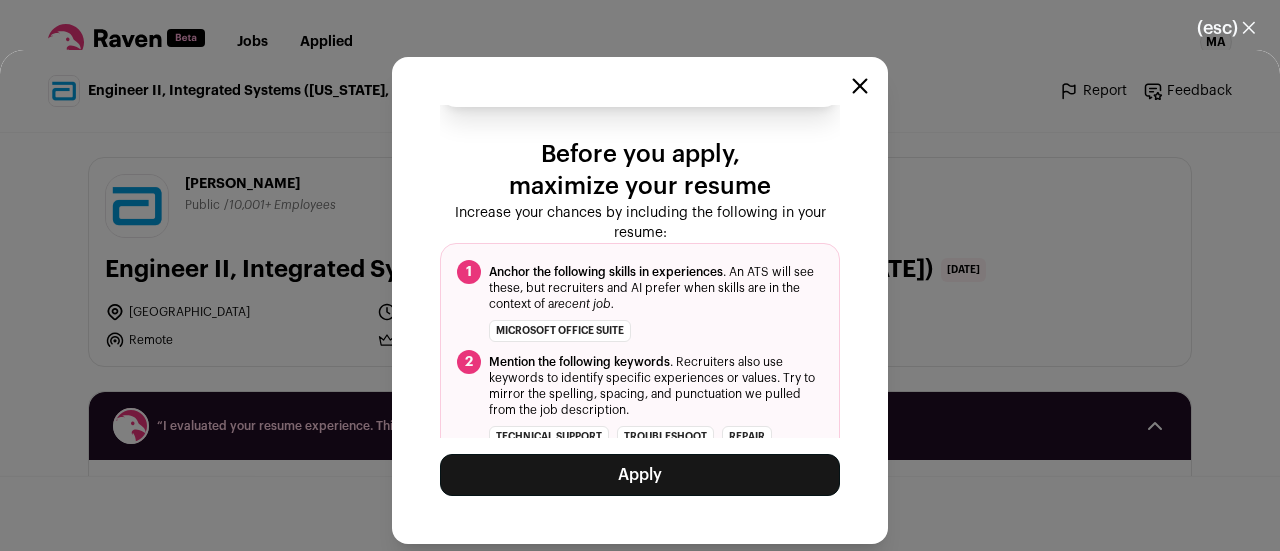 scroll, scrollTop: 135, scrollLeft: 0, axis: vertical 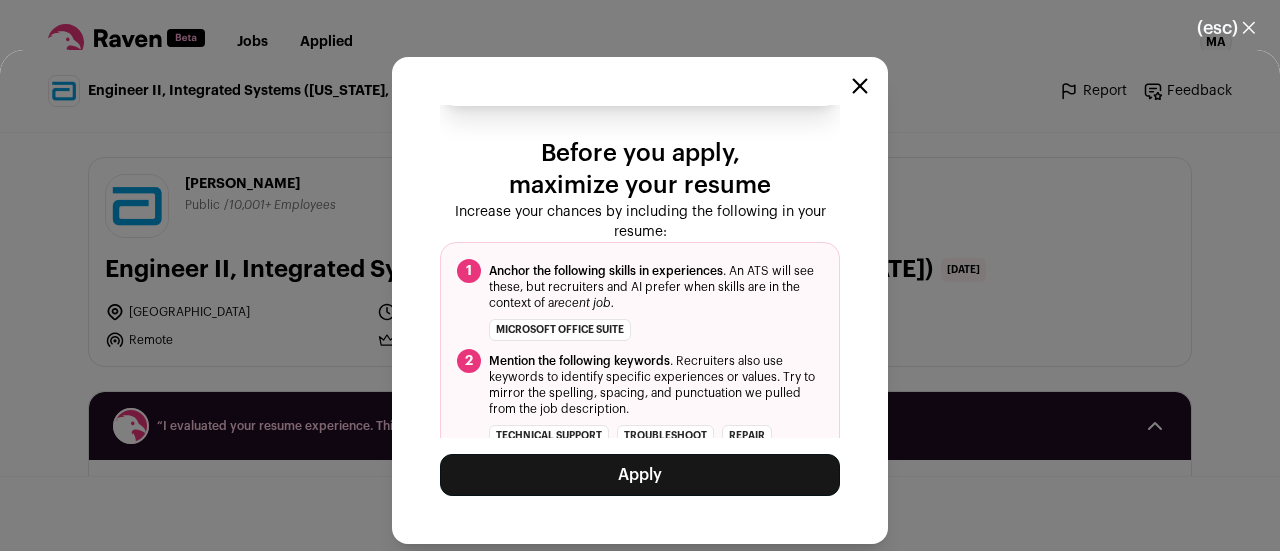 click on "Apply" at bounding box center [640, 475] 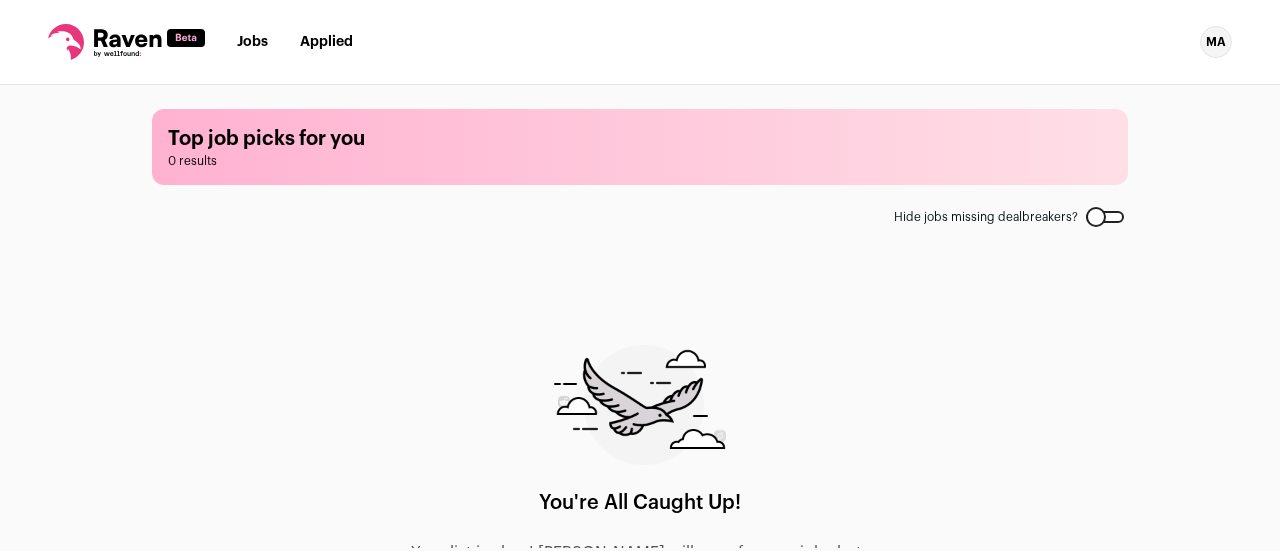 click on "Jobs" at bounding box center (252, 42) 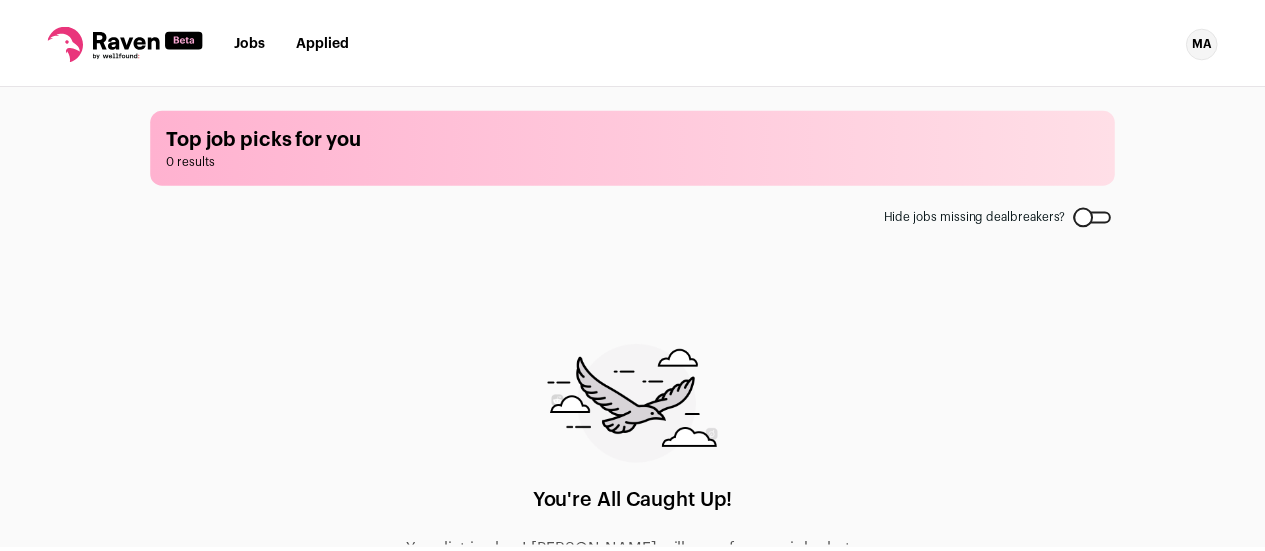 scroll, scrollTop: 0, scrollLeft: 0, axis: both 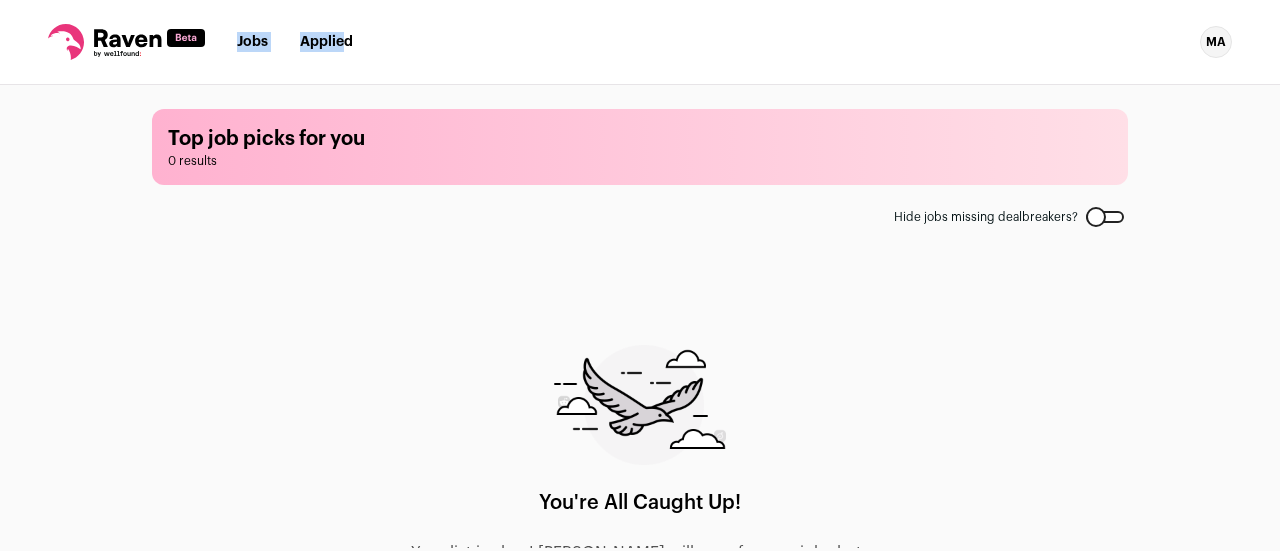 drag, startPoint x: 104, startPoint y: 55, endPoint x: 339, endPoint y: 40, distance: 235.47824 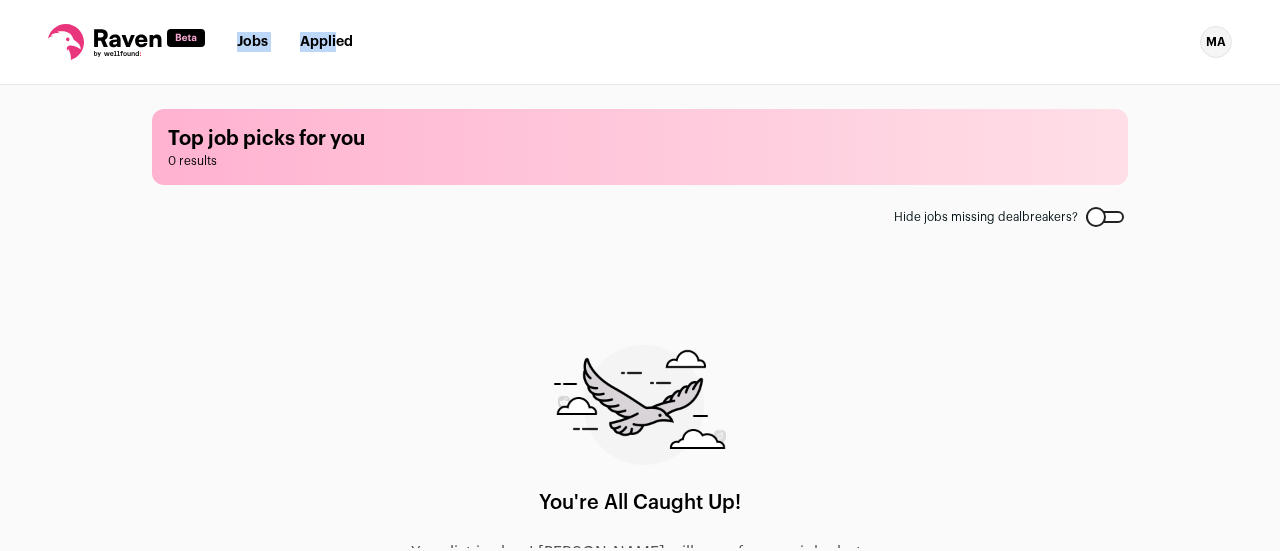 click on "Applied" at bounding box center (326, 42) 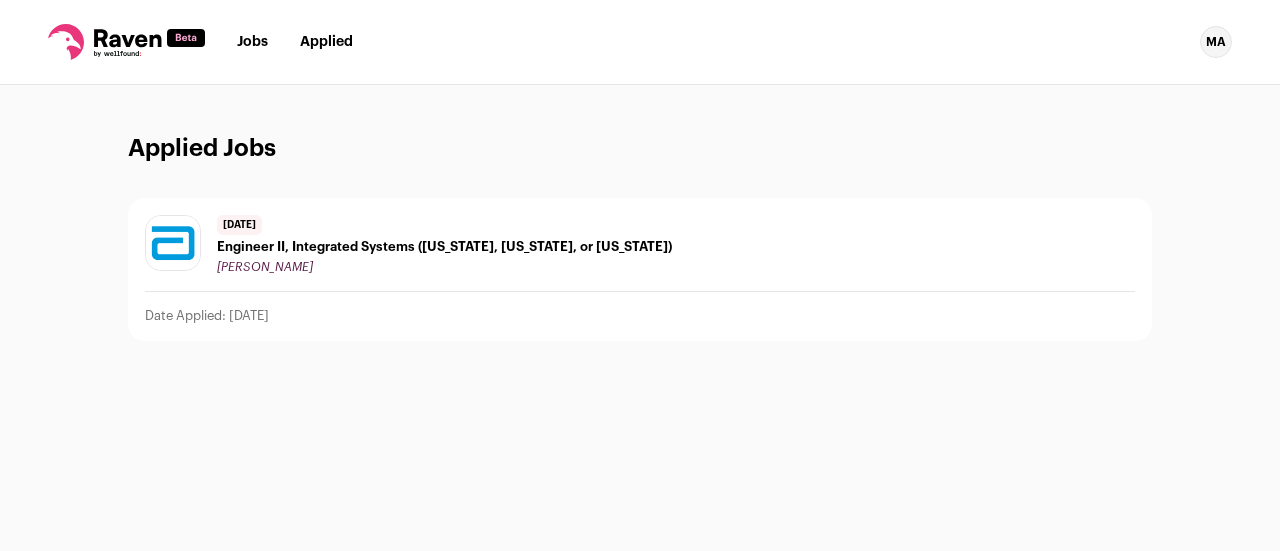 click on "MA" at bounding box center (1216, 42) 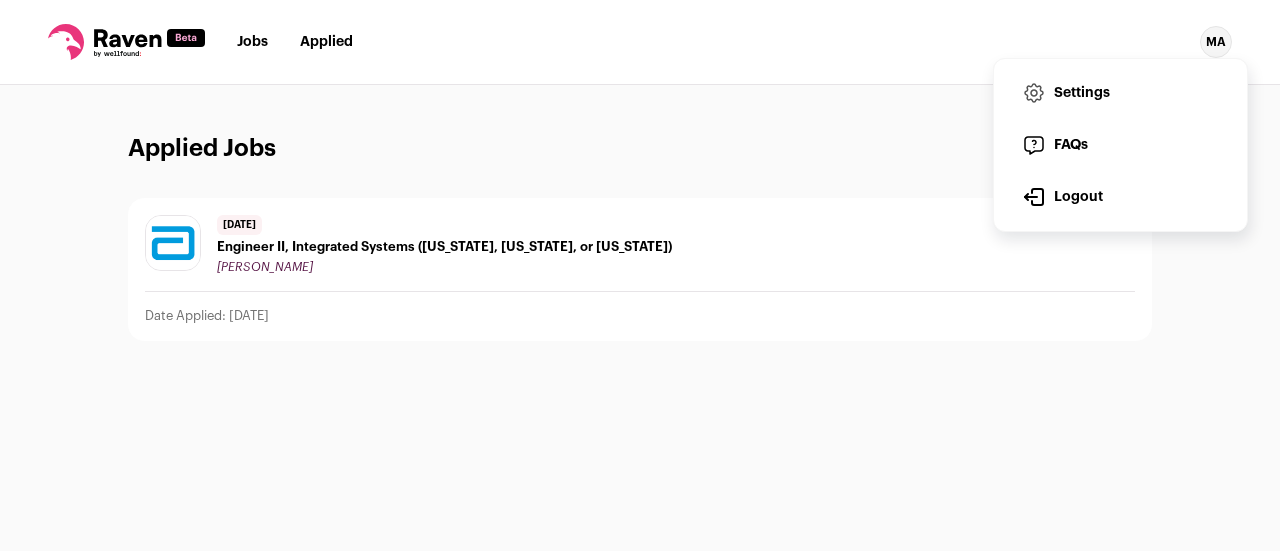 click on "Settings" at bounding box center [1120, 93] 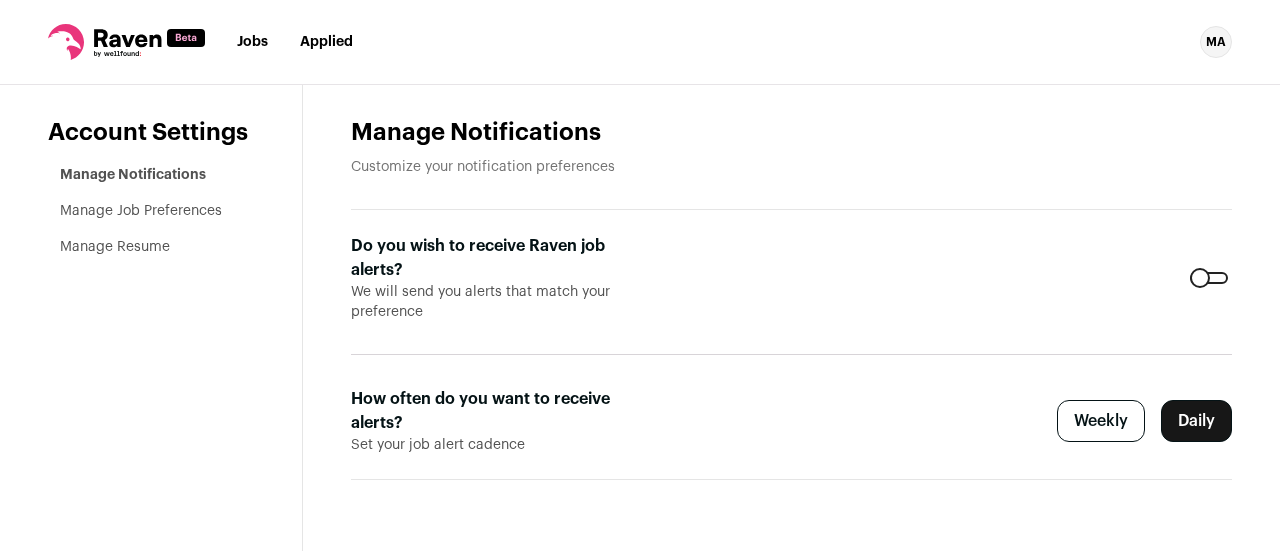 click on "Manage Job Preferences" at bounding box center (141, 211) 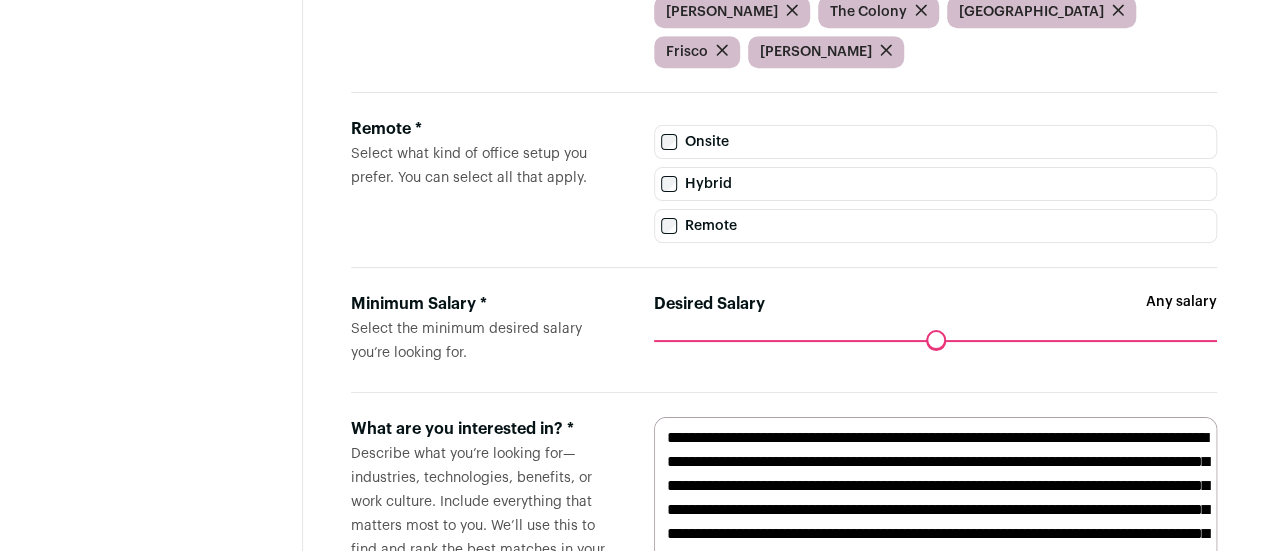 scroll, scrollTop: 722, scrollLeft: 0, axis: vertical 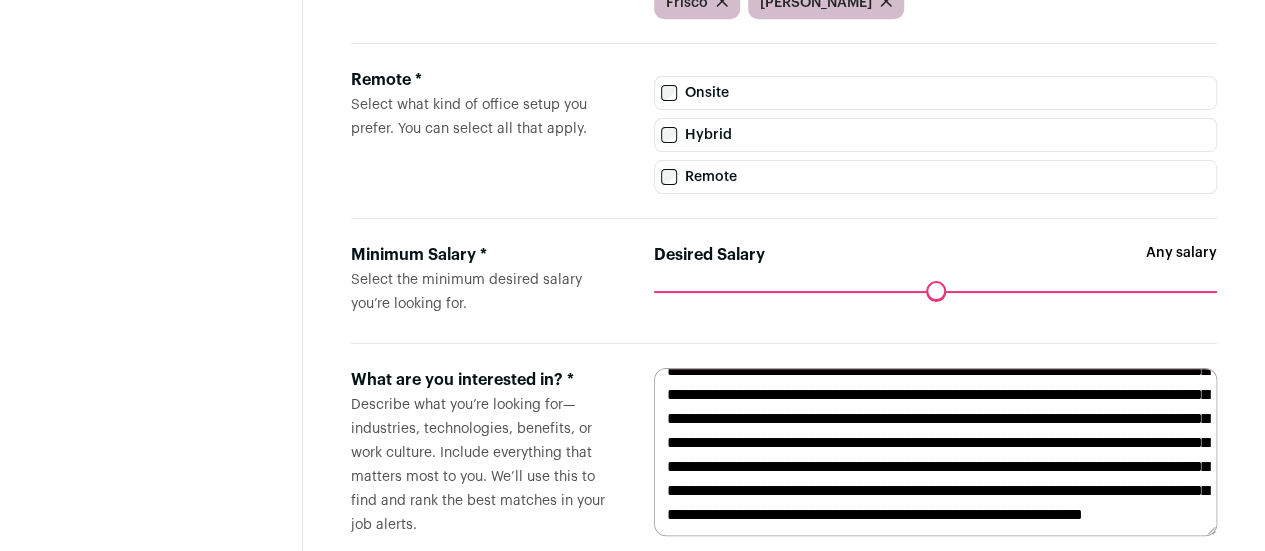 drag, startPoint x: 732, startPoint y: 359, endPoint x: 1031, endPoint y: 488, distance: 325.6409 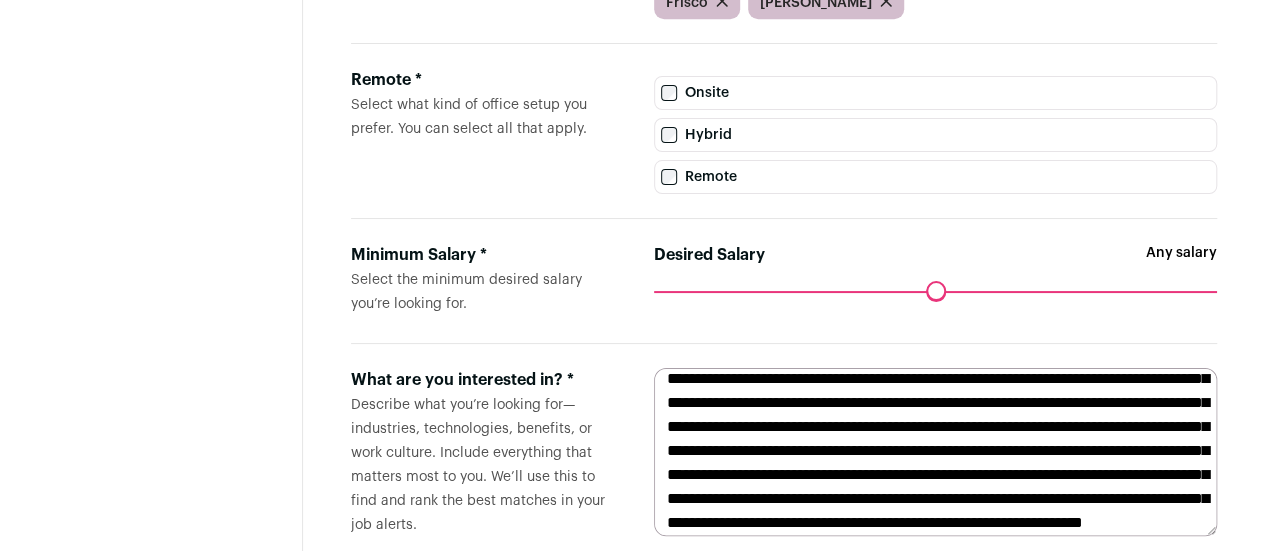 scroll, scrollTop: 0, scrollLeft: 0, axis: both 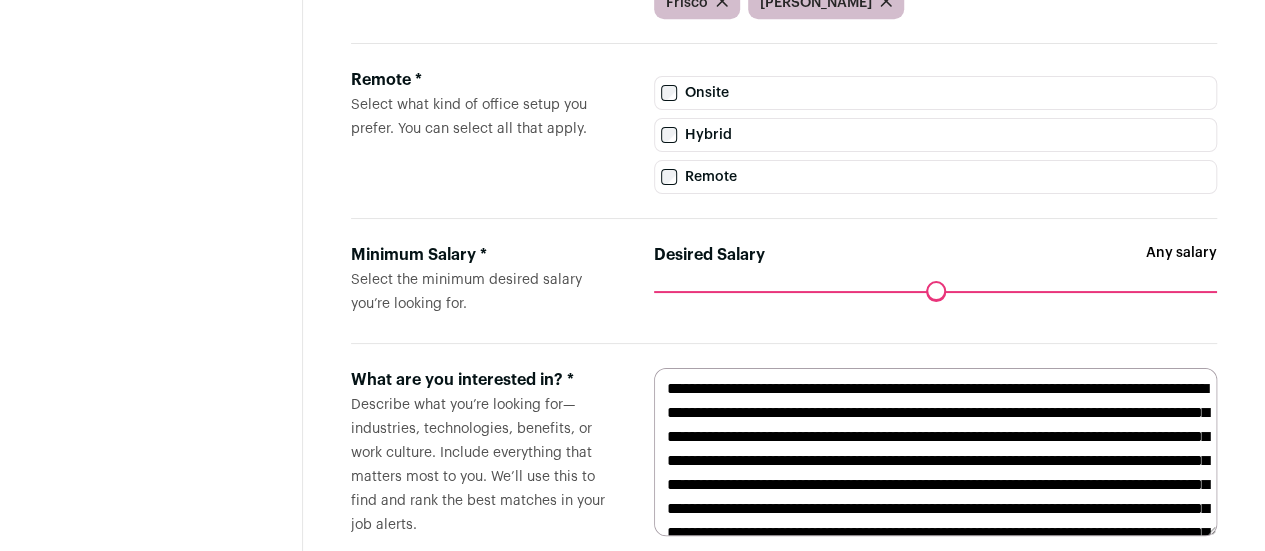 drag, startPoint x: 936, startPoint y: 431, endPoint x: 725, endPoint y: 453, distance: 212.14381 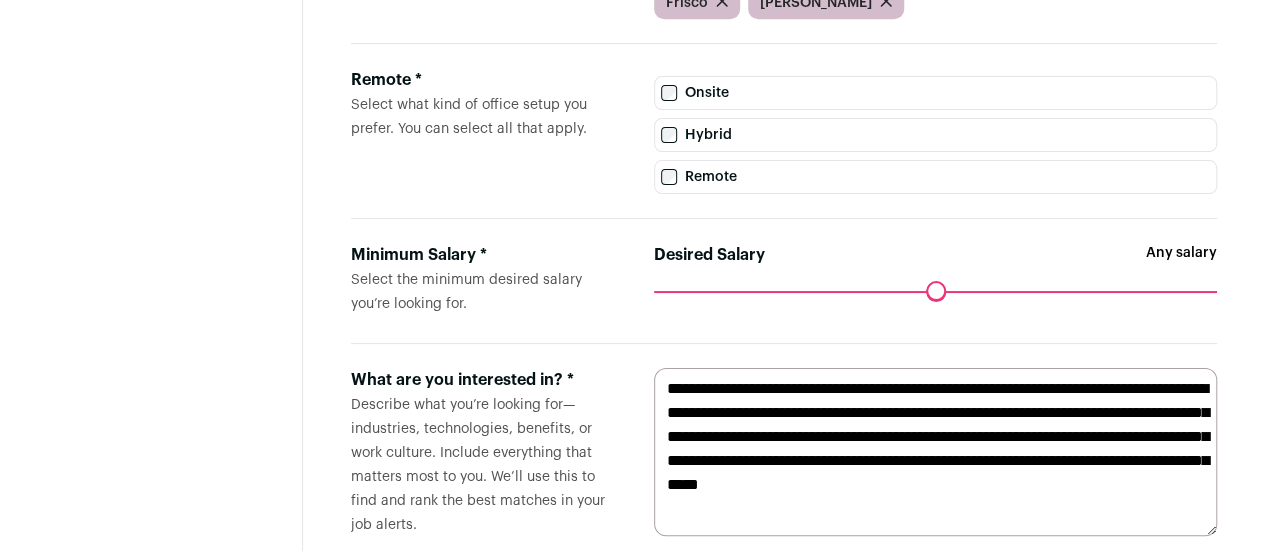 type on "**********" 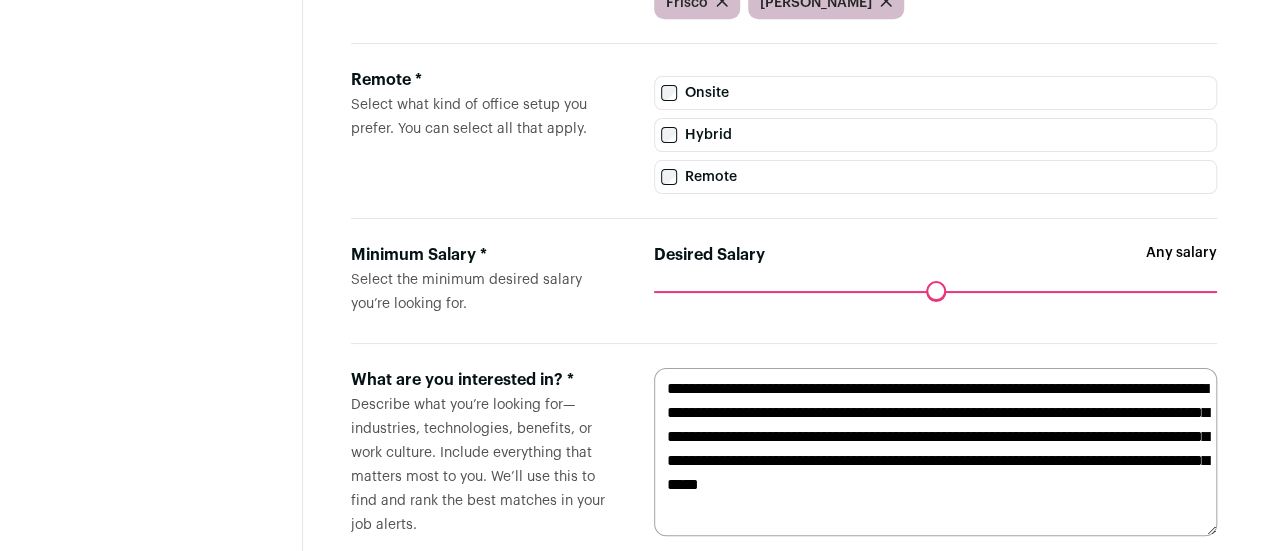click on "Manage Job Preferences
Select criteria like types of roles, salary range and location you are searching for.
Job Function *
Select job functions that apply to your experience
Electronic Engineer
Frontend Engineer
Manufacturing Engineer
QA Engineer
QA Tester
Image Processing Engineer
Data Engineer
Data Analyst
Hardware Engineer" at bounding box center (784, -23) 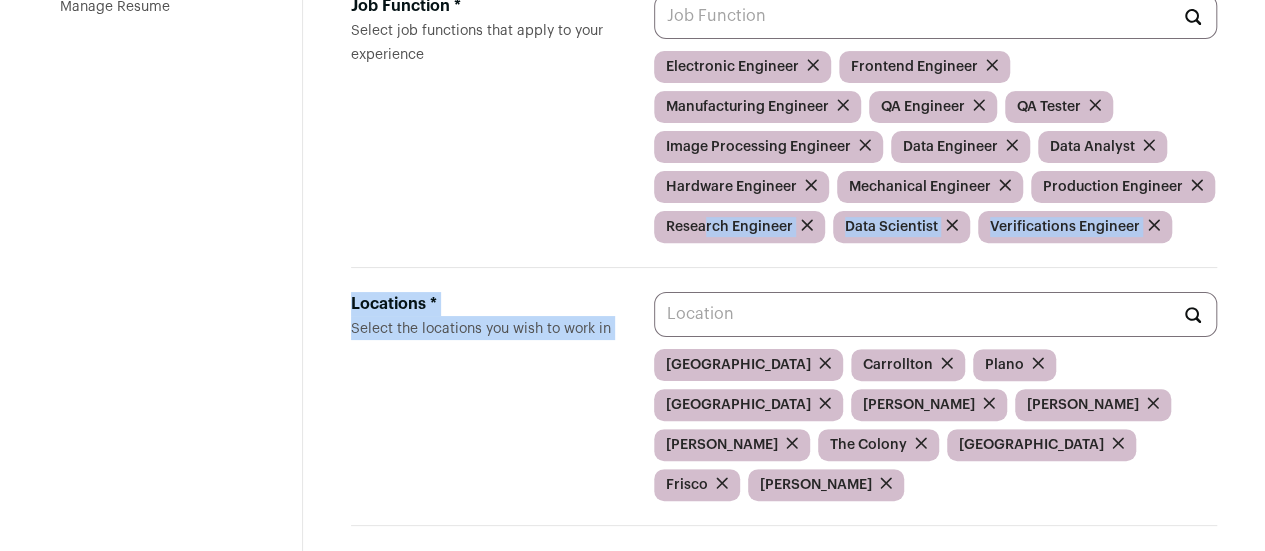 drag, startPoint x: 1263, startPoint y: 219, endPoint x: 1279, endPoint y: 311, distance: 93.38094 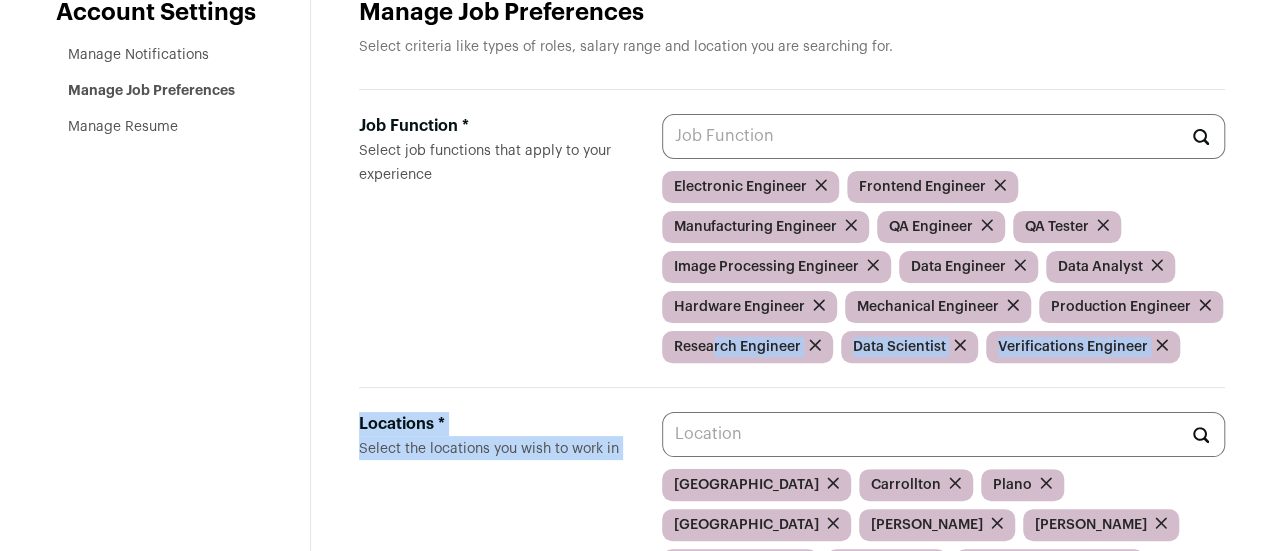 scroll, scrollTop: 0, scrollLeft: 0, axis: both 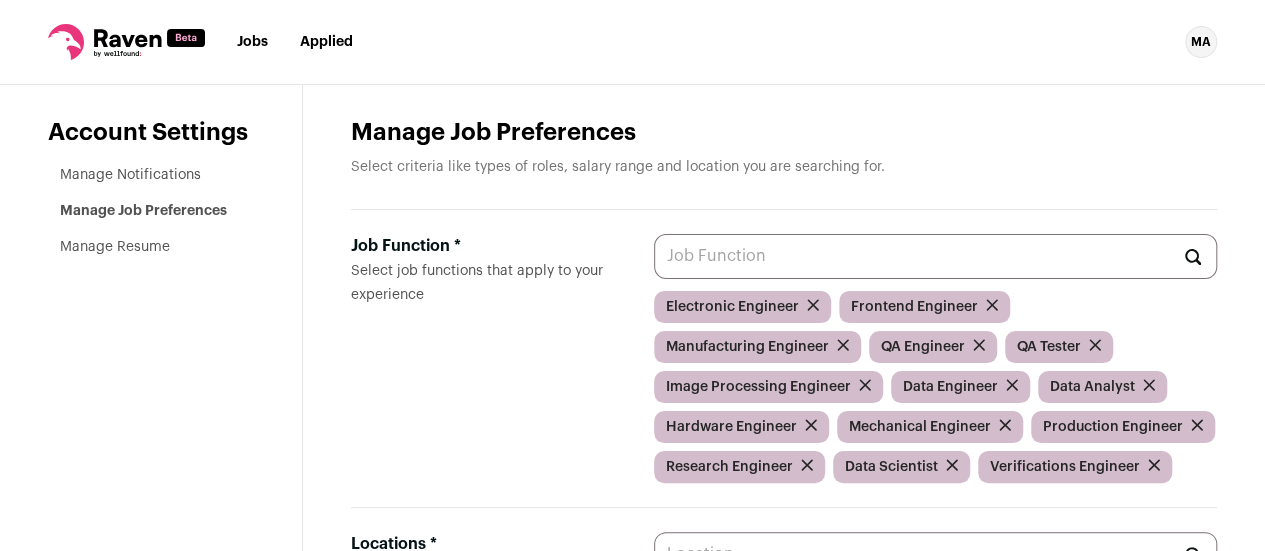 click on "Jobs
Applied
MA
Settings
Notifications
Preferences
Resume
FAQs
Logout" at bounding box center [632, 42] 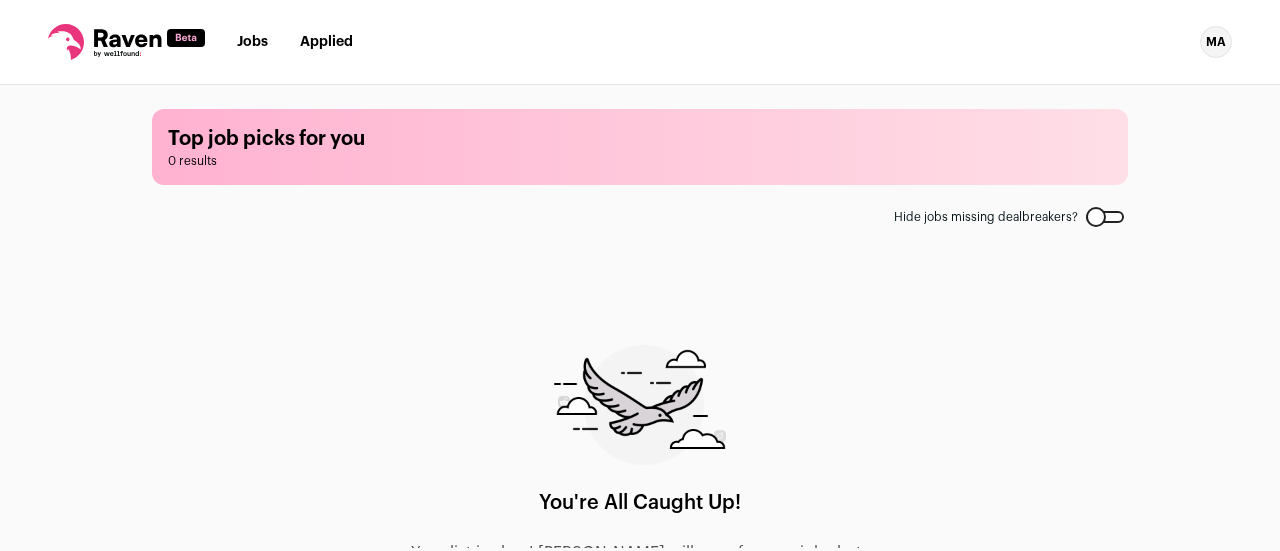 scroll, scrollTop: 0, scrollLeft: 0, axis: both 